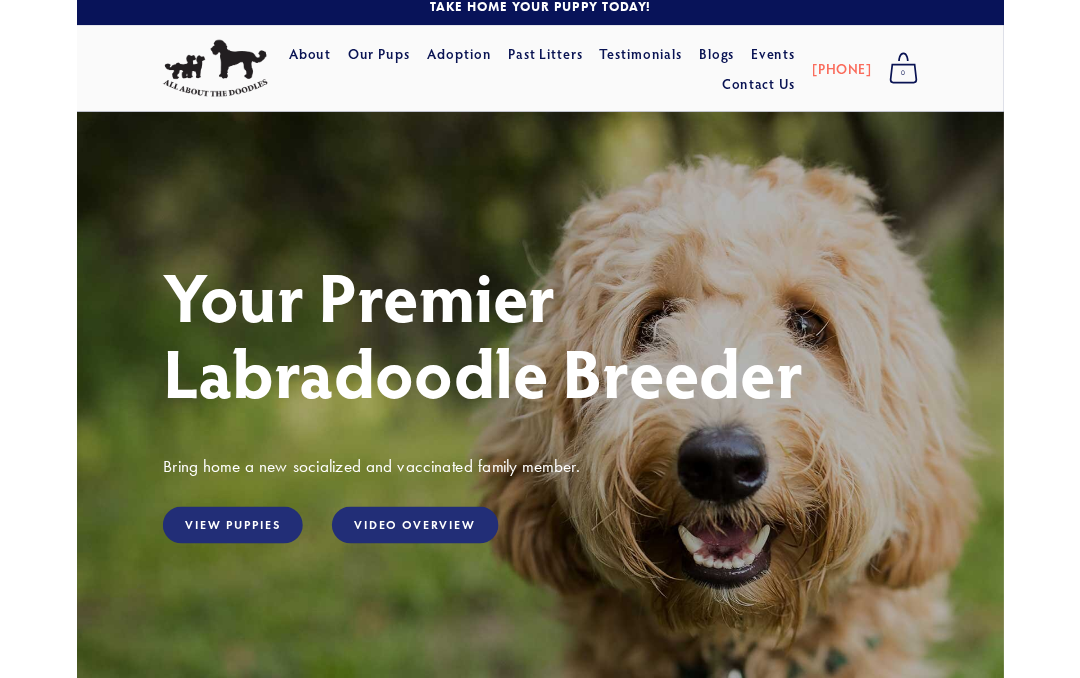 scroll, scrollTop: 0, scrollLeft: 0, axis: both 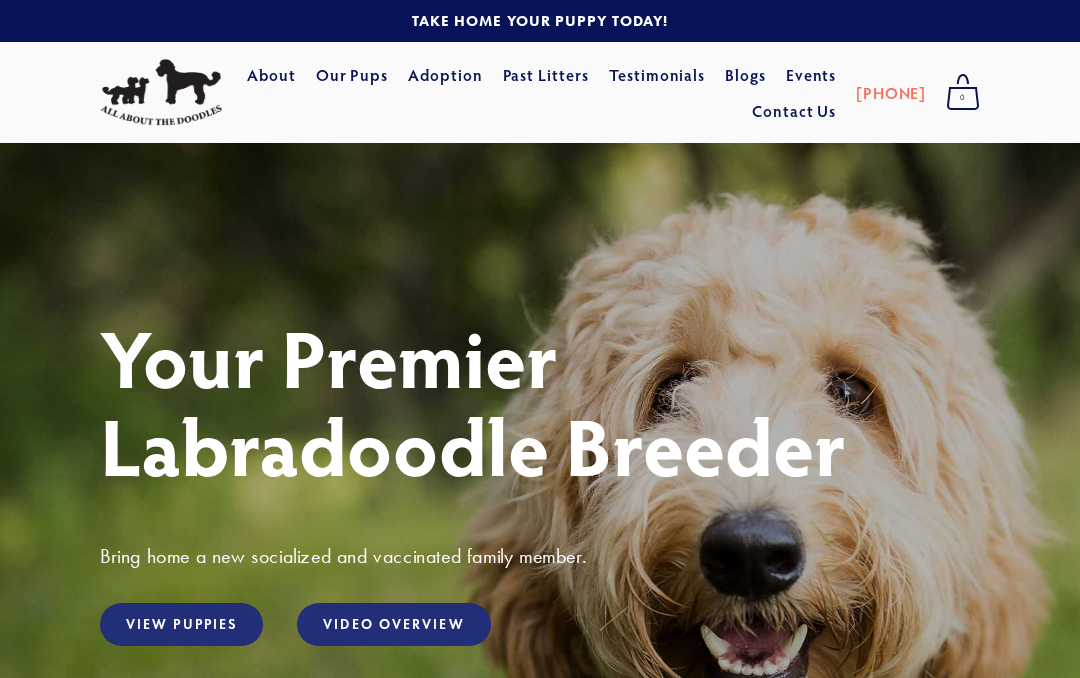 click on "View Puppies" at bounding box center [181, 624] 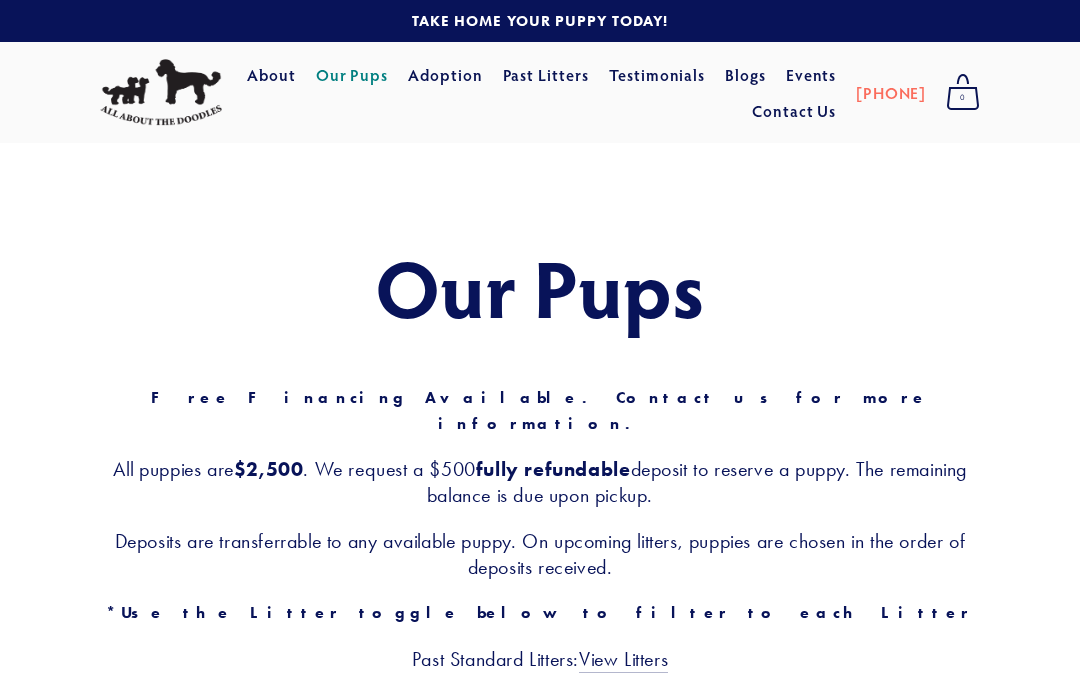 scroll, scrollTop: 0, scrollLeft: 0, axis: both 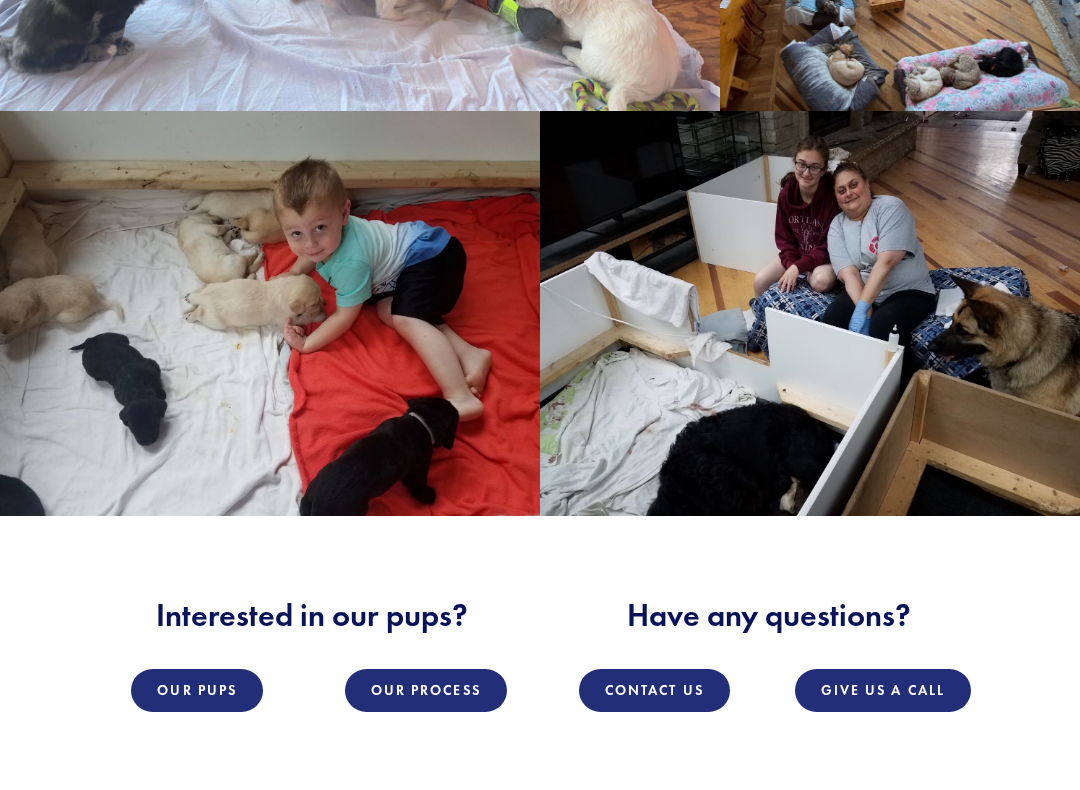 click at bounding box center (810, 313) 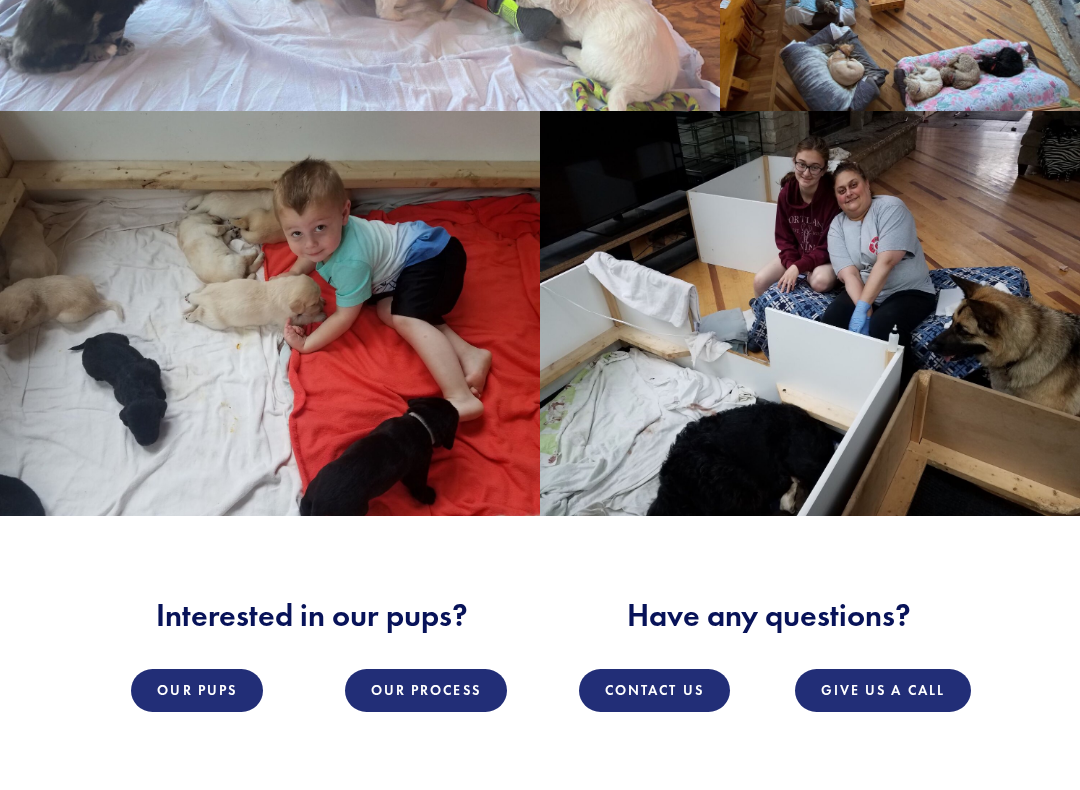 click on "Our Process" at bounding box center (426, 690) 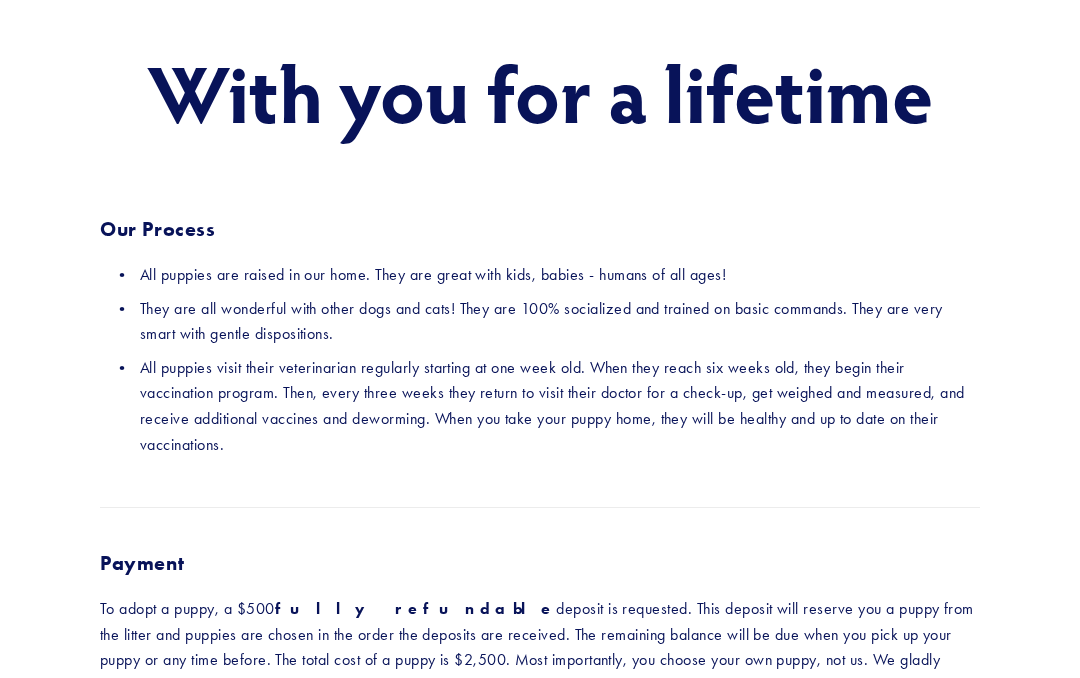 scroll, scrollTop: 0, scrollLeft: 0, axis: both 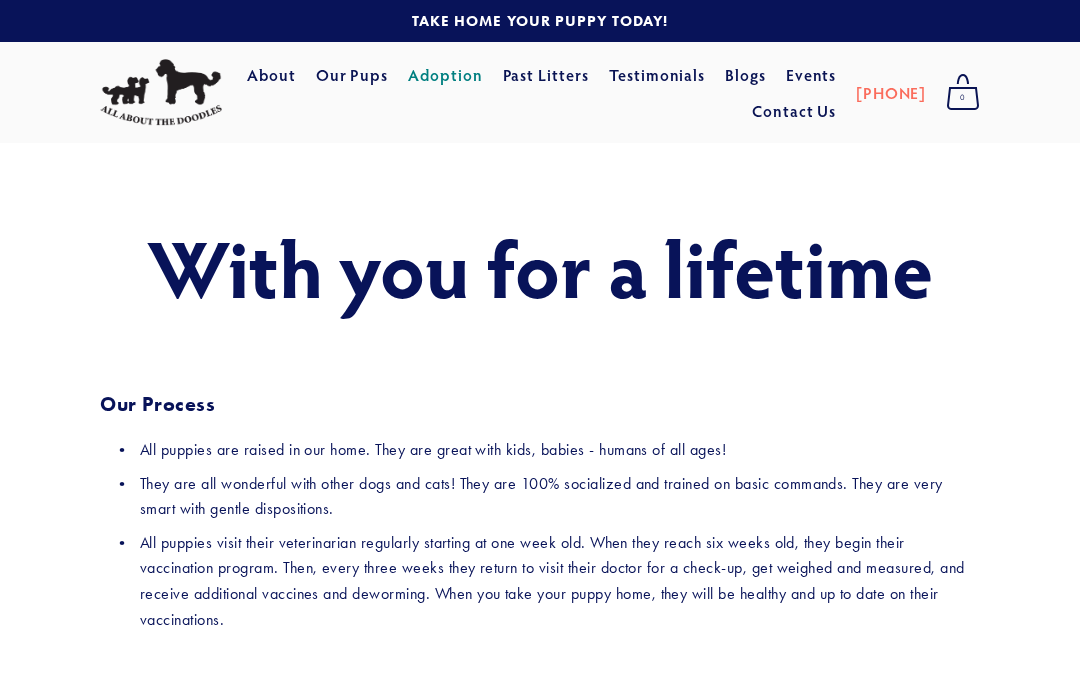 click on "Our Pups" at bounding box center [352, 75] 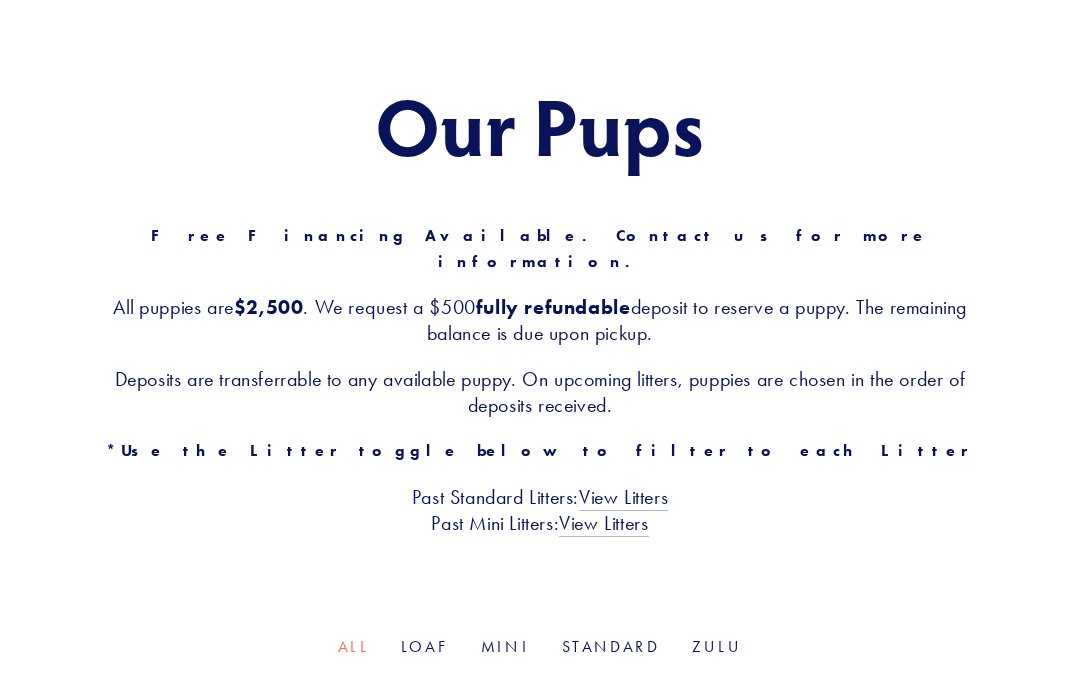 scroll, scrollTop: 159, scrollLeft: 0, axis: vertical 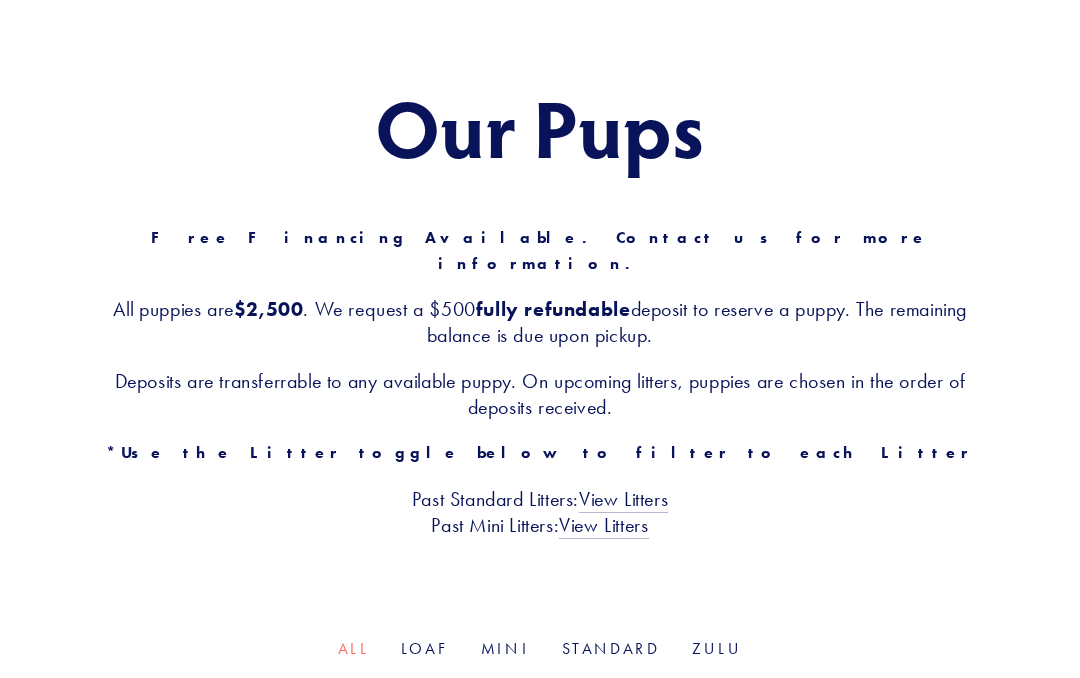 click on "View Litters" at bounding box center (623, 501) 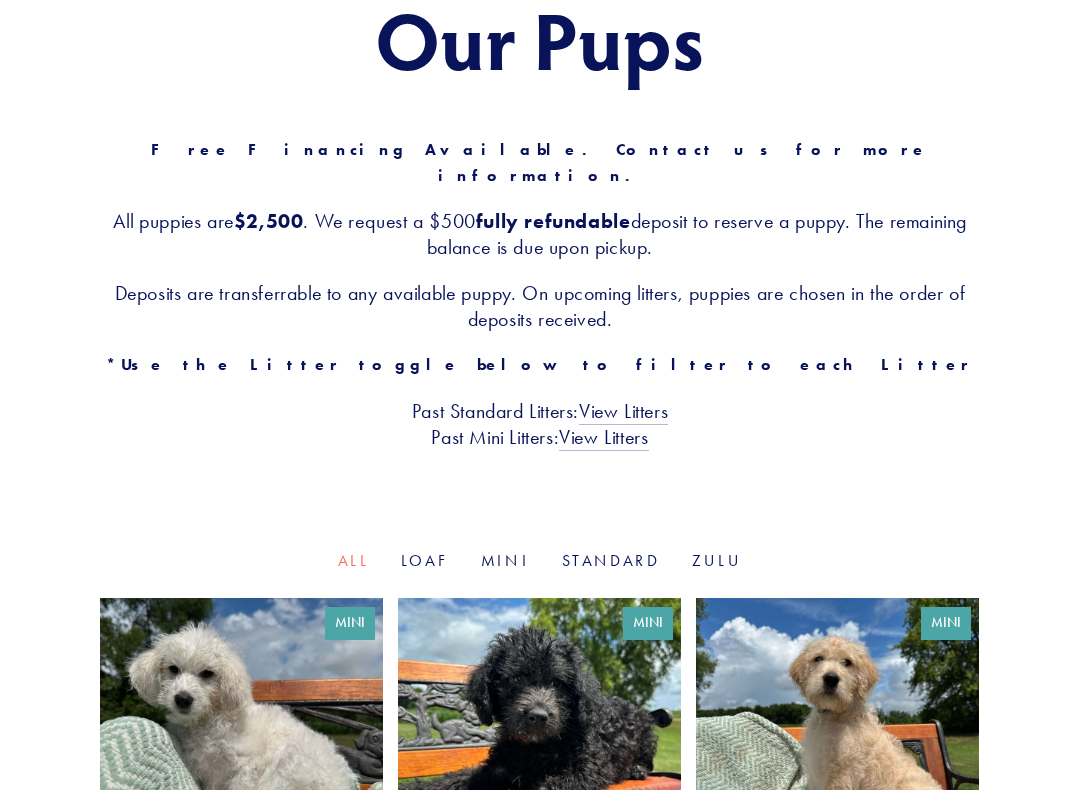 scroll, scrollTop: 248, scrollLeft: 0, axis: vertical 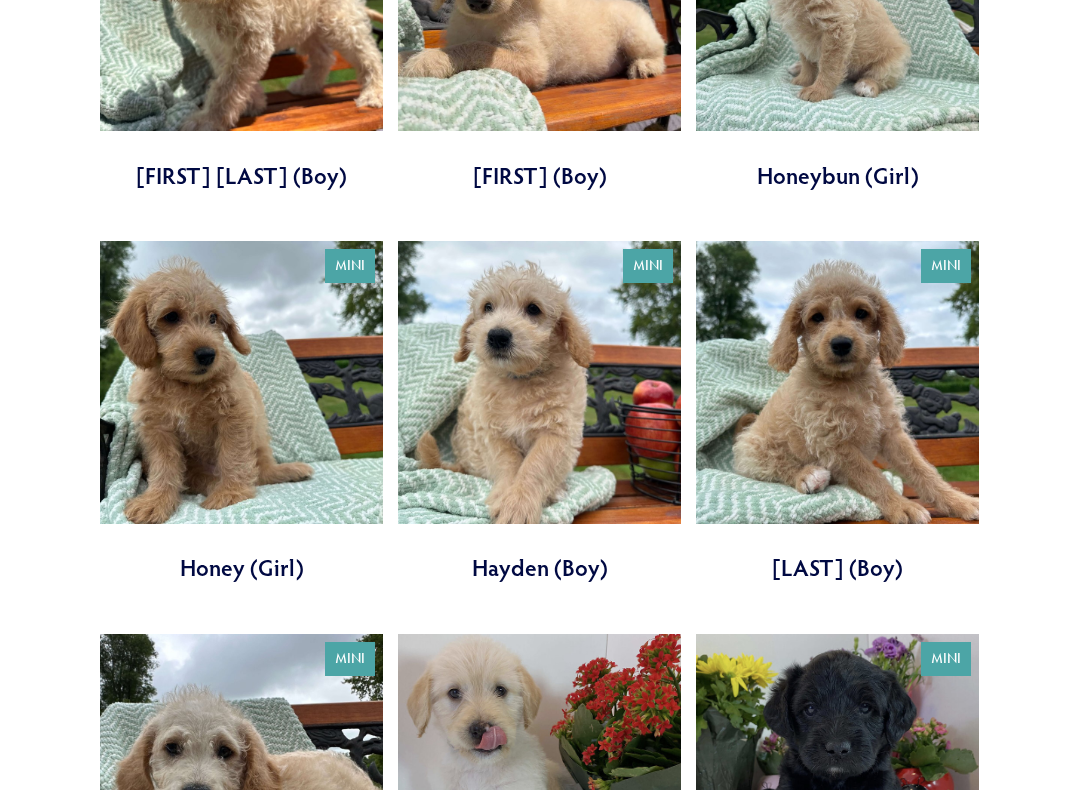 click at bounding box center (241, 413) 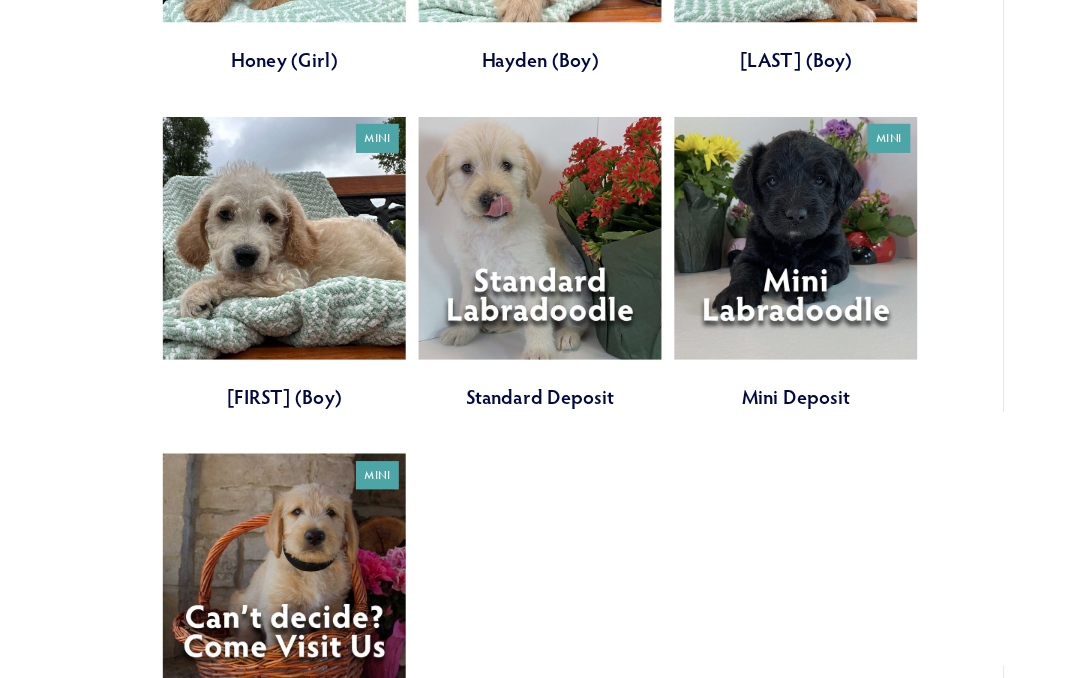 scroll, scrollTop: 1944, scrollLeft: 0, axis: vertical 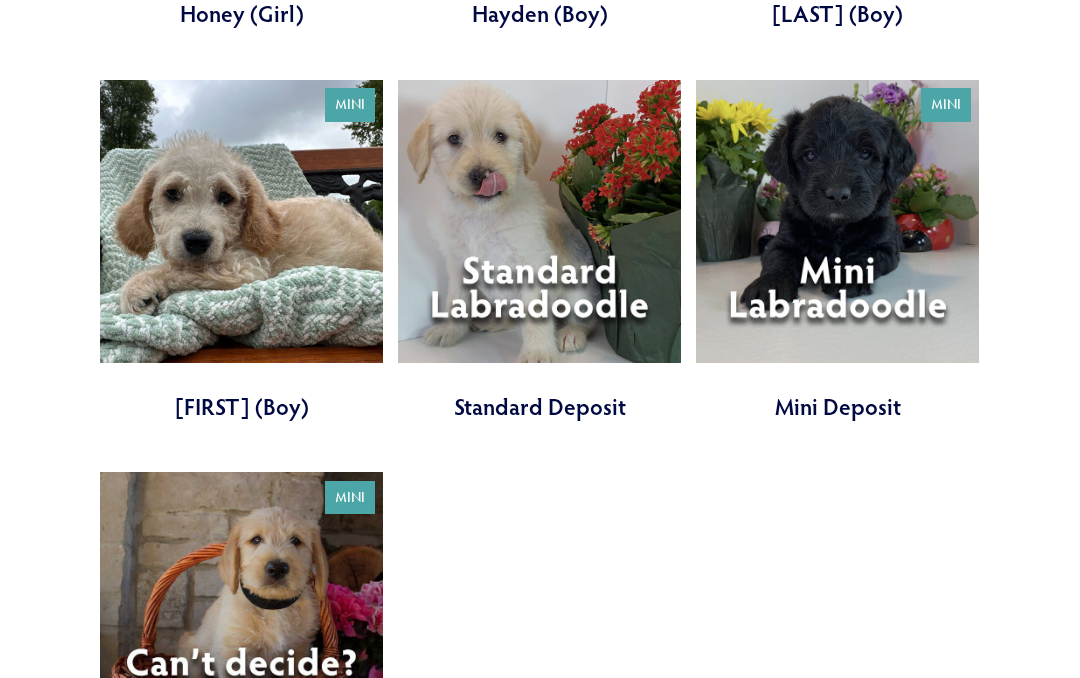 click at bounding box center [539, 252] 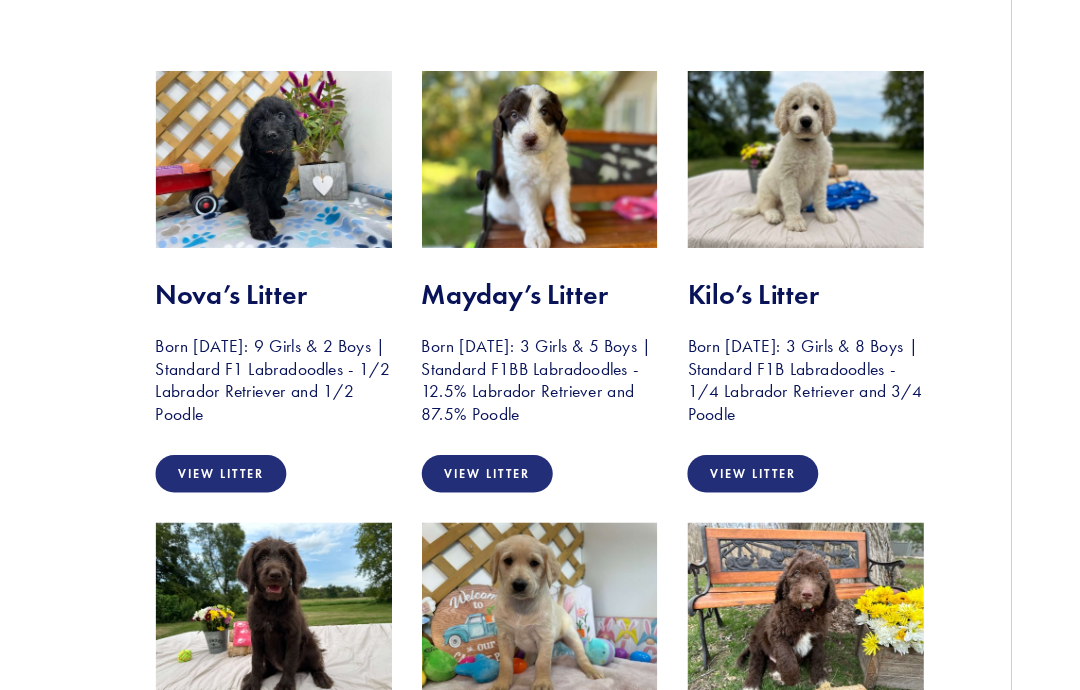 scroll, scrollTop: 357, scrollLeft: 0, axis: vertical 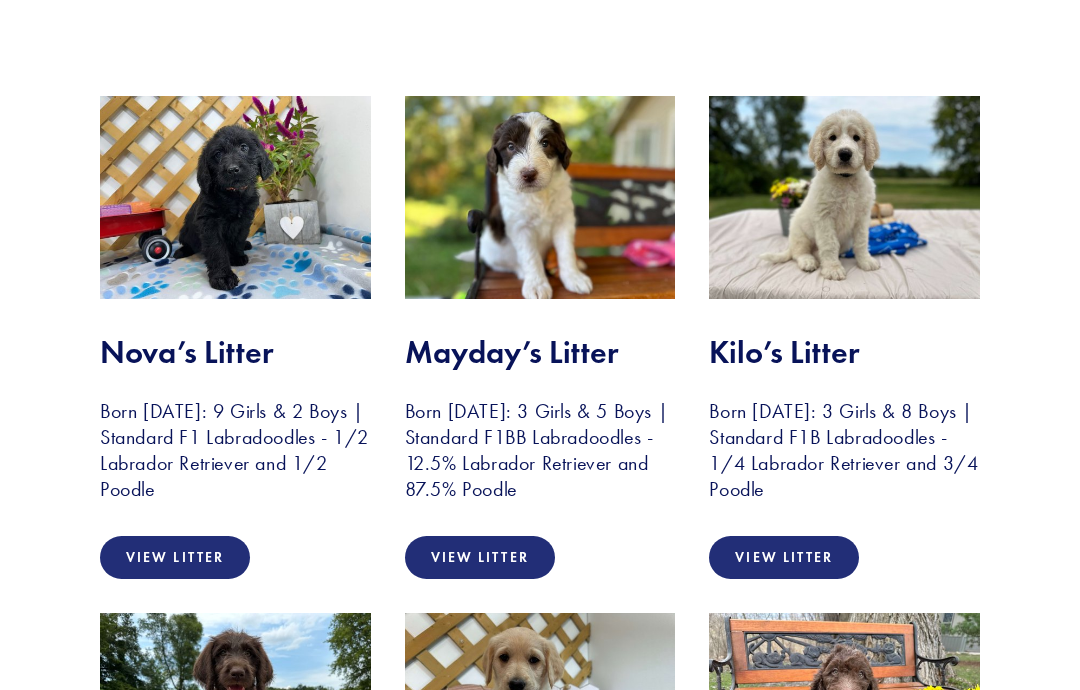 click on "View Litter" at bounding box center [175, 557] 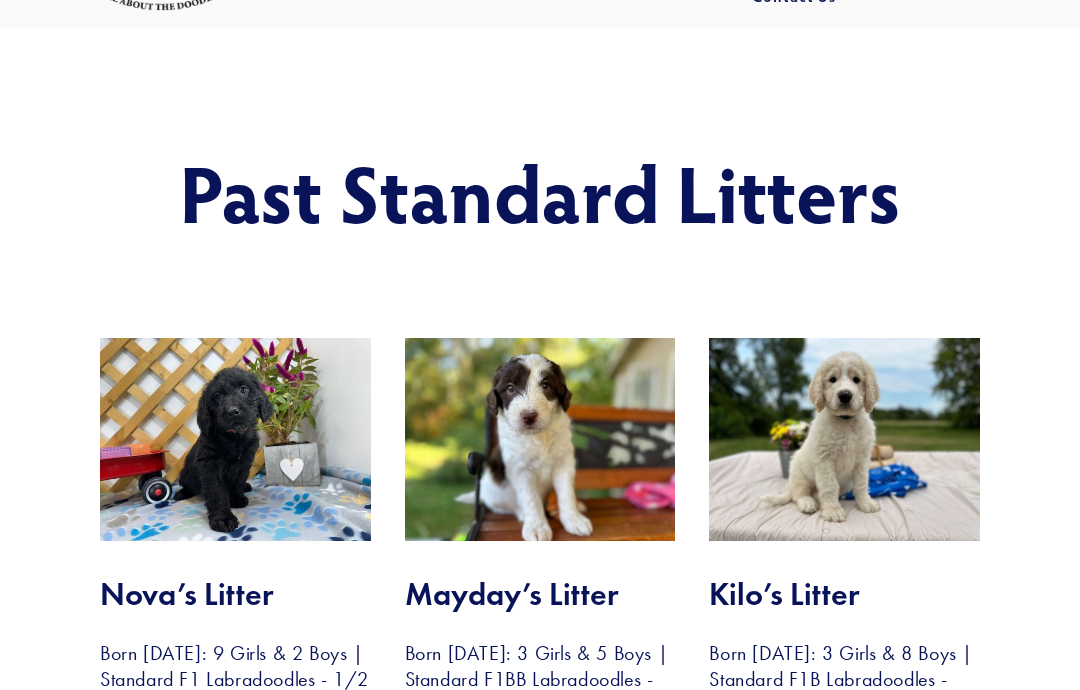 scroll, scrollTop: 0, scrollLeft: 0, axis: both 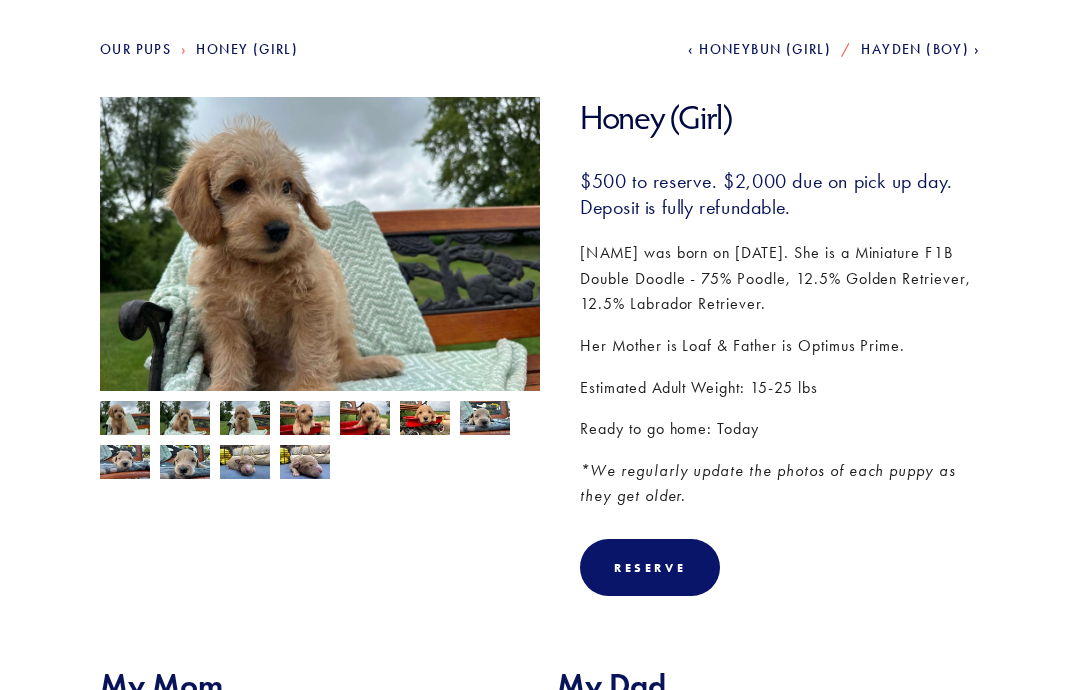 click at bounding box center [125, 420] 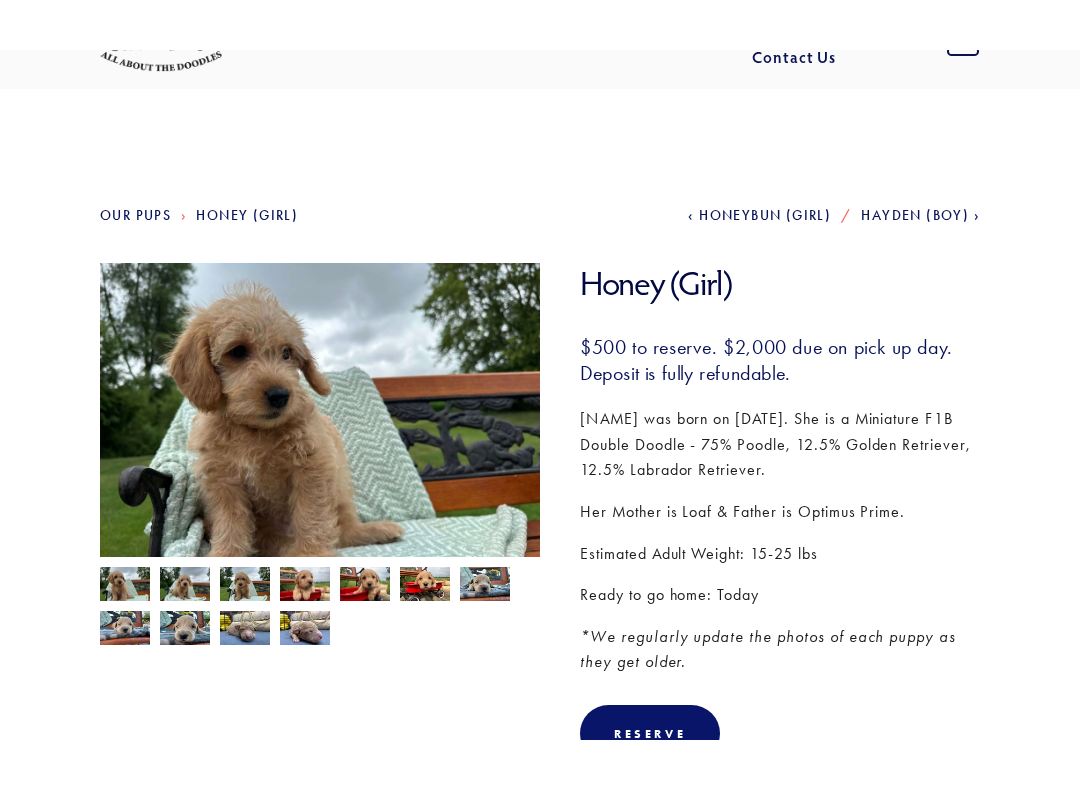 scroll, scrollTop: 162, scrollLeft: 0, axis: vertical 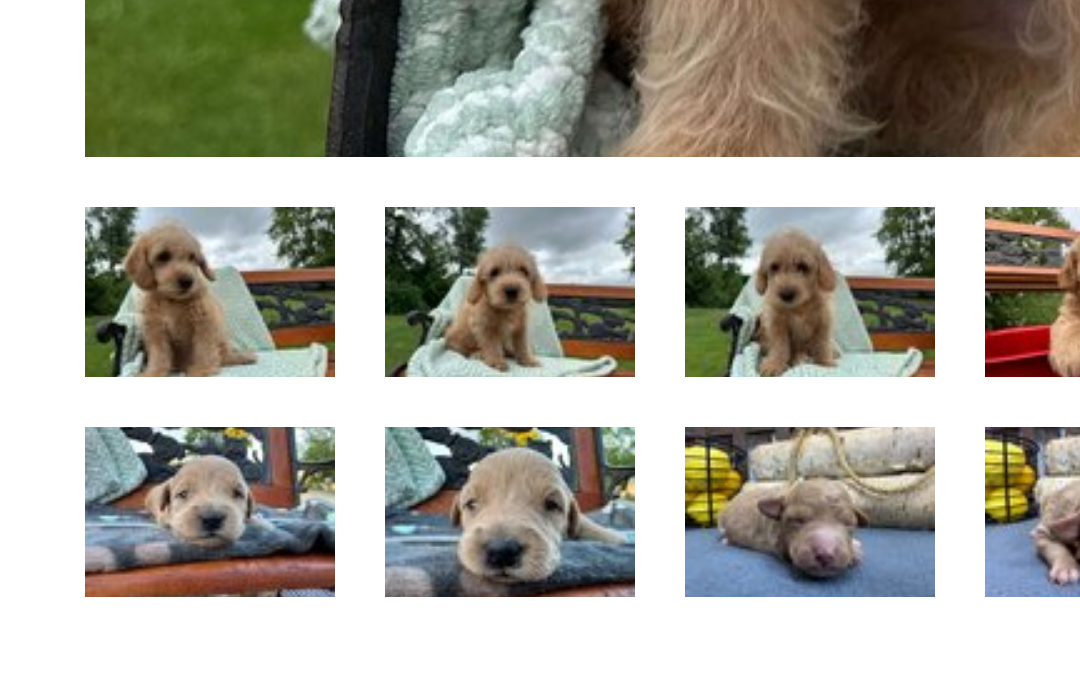 click at bounding box center [185, 478] 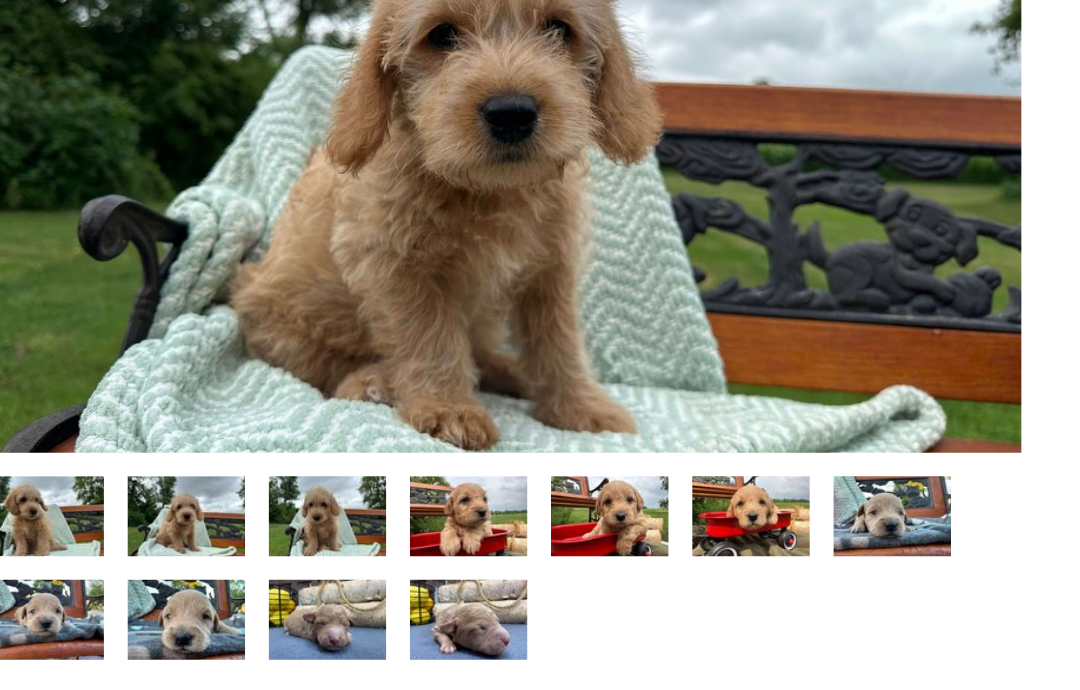 click at bounding box center [245, 476] 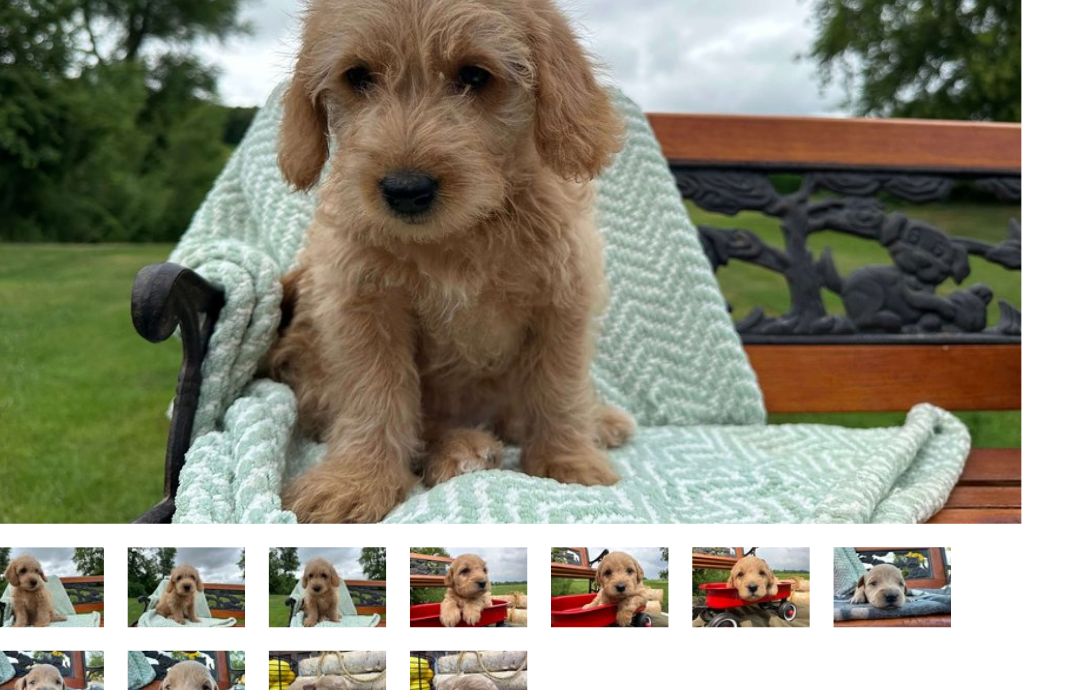 click at bounding box center [305, 478] 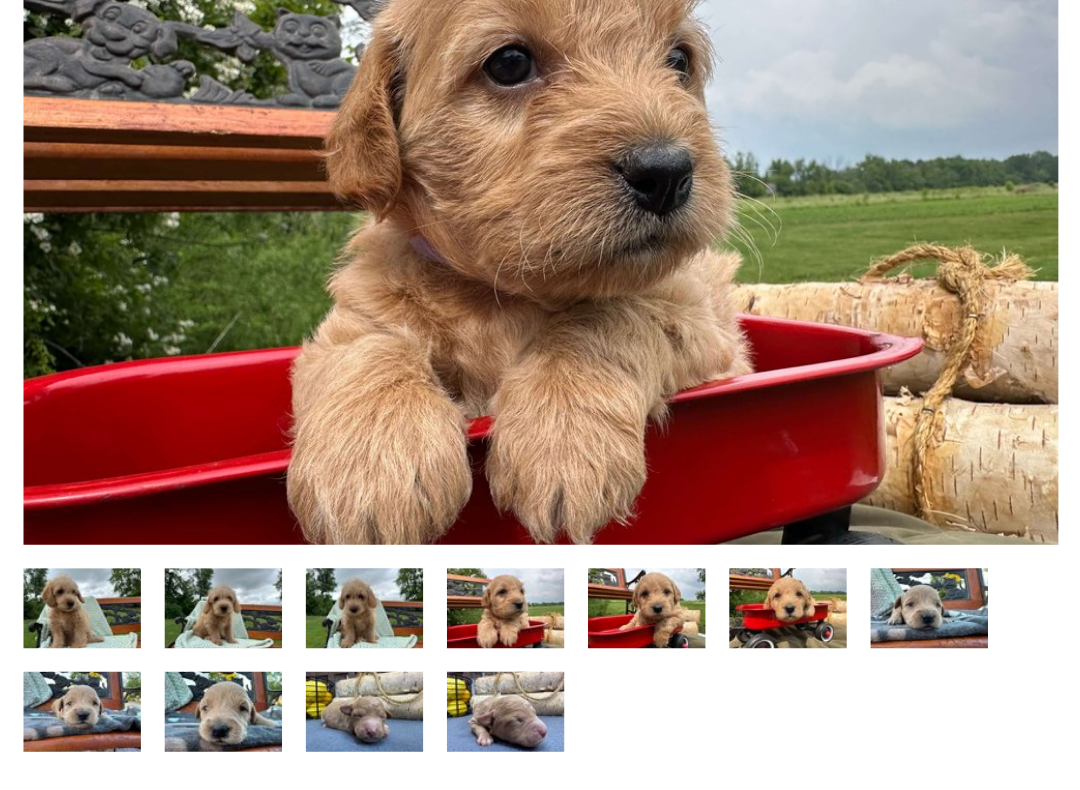 click at bounding box center (365, 478) 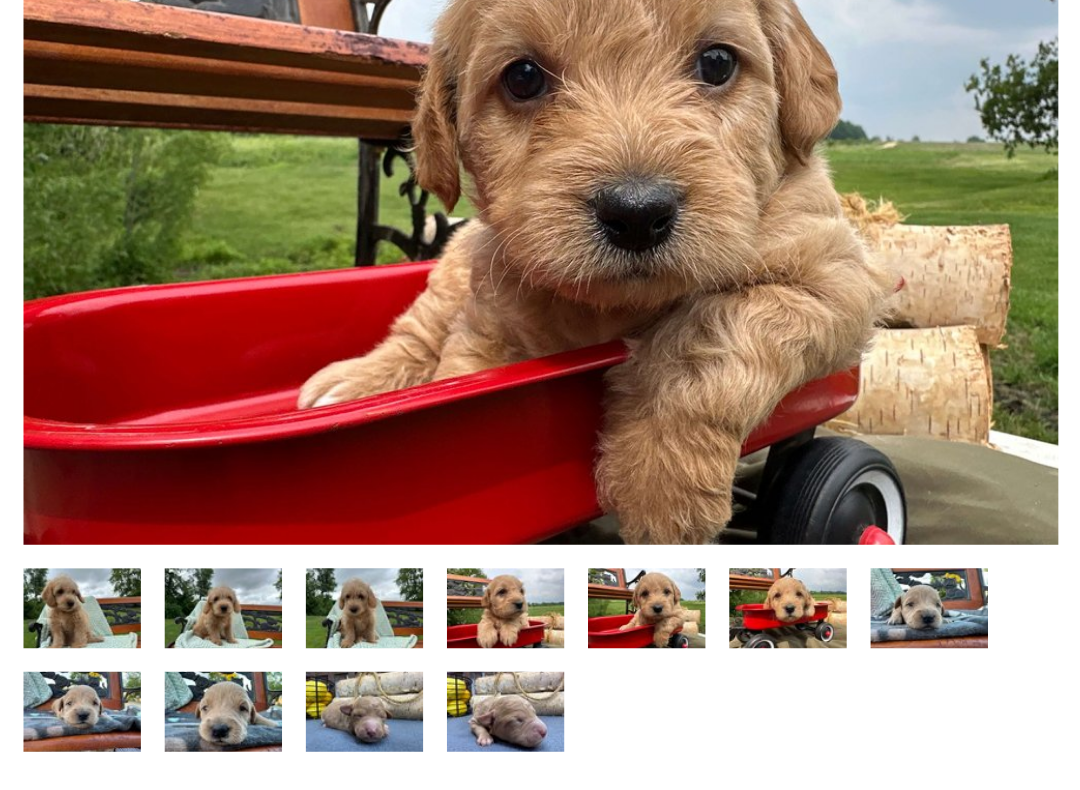 click at bounding box center [425, 476] 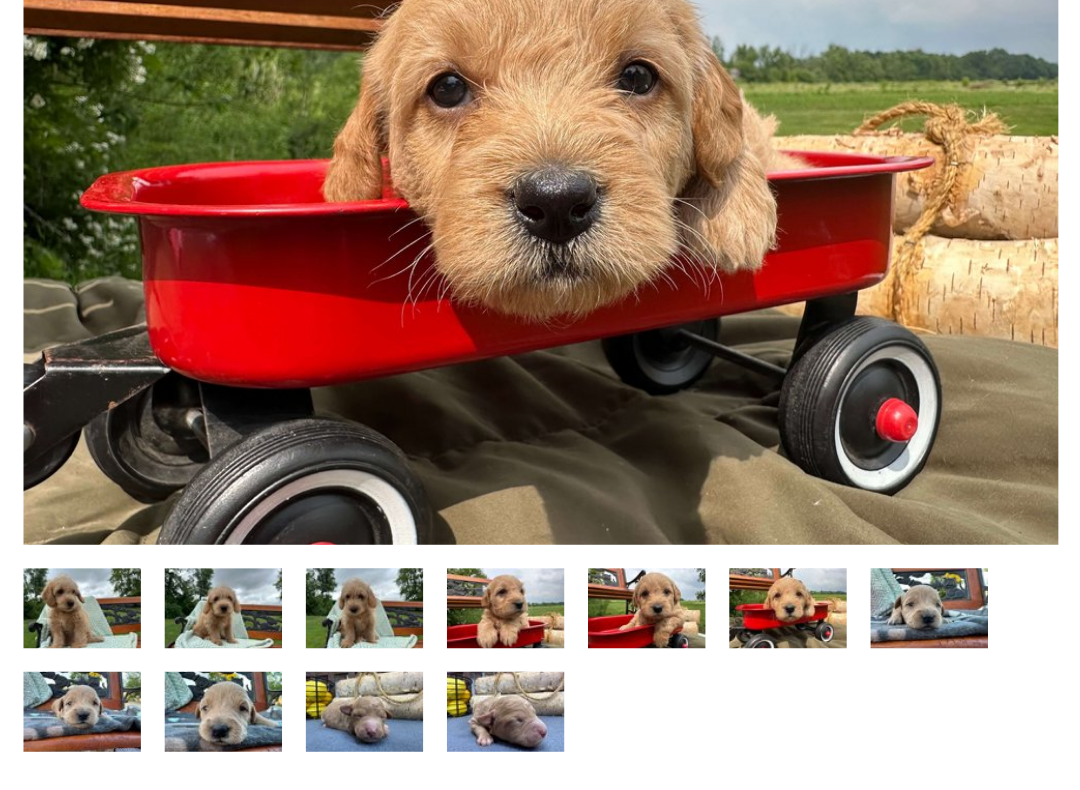 click at bounding box center [485, 476] 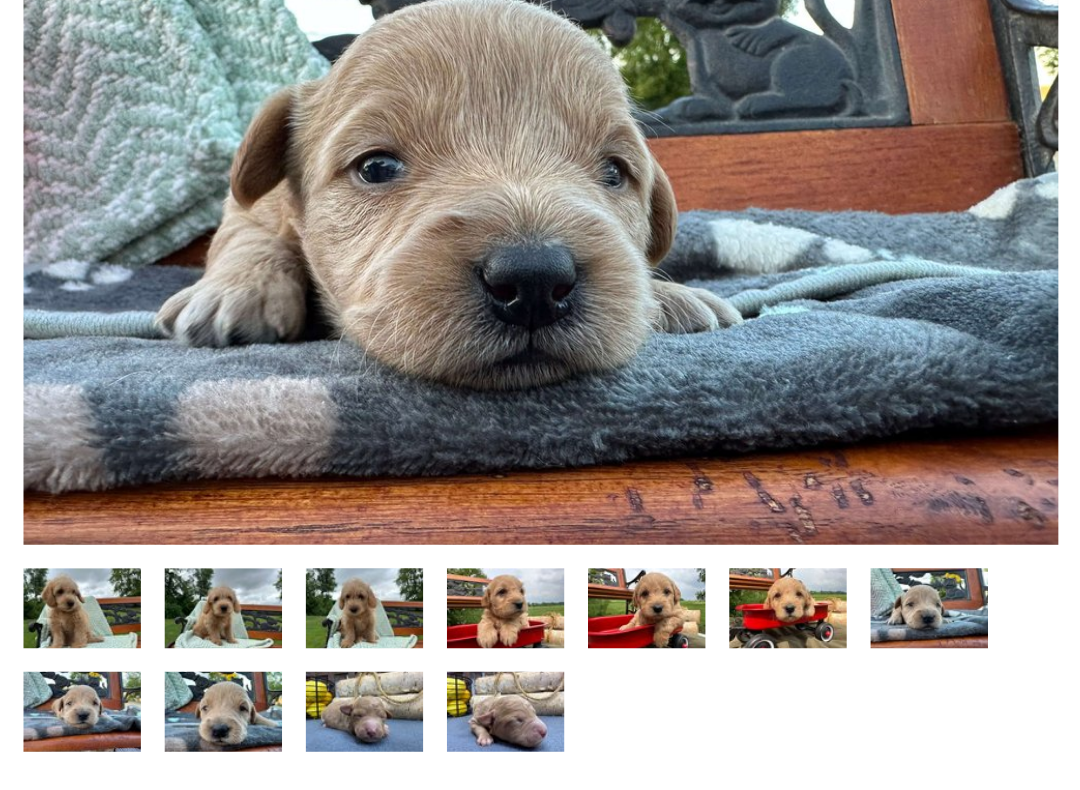 click at bounding box center [125, 520] 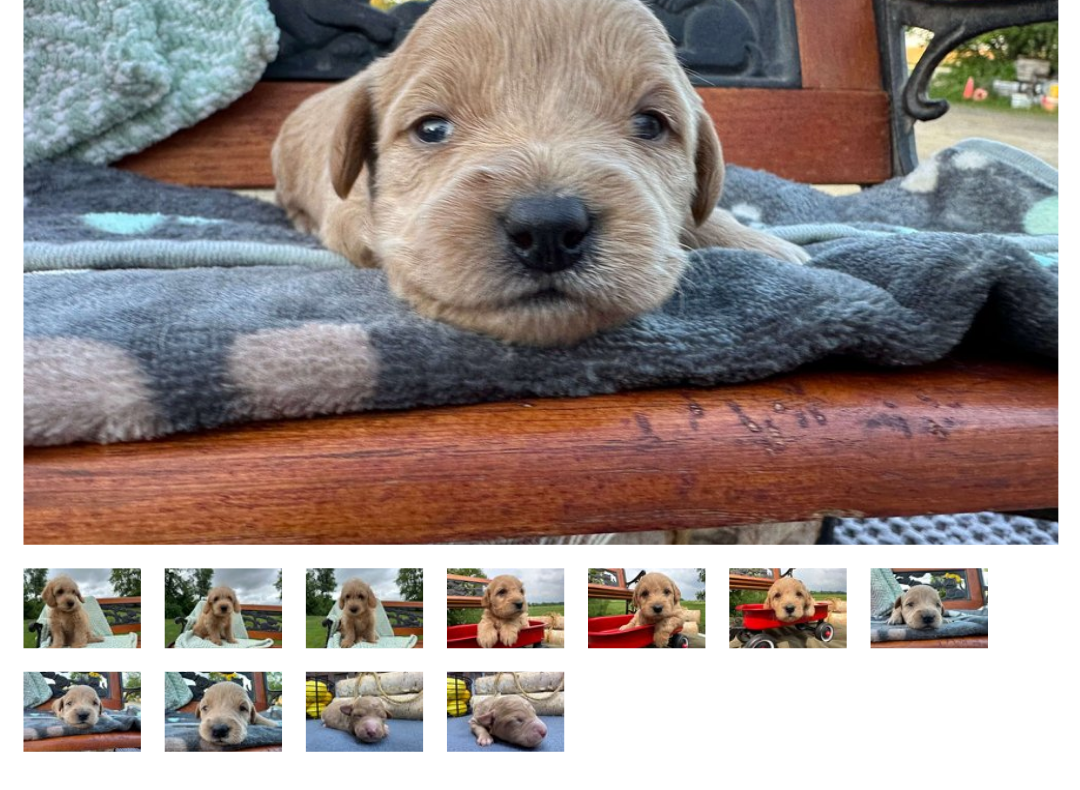 click at bounding box center (185, 520) 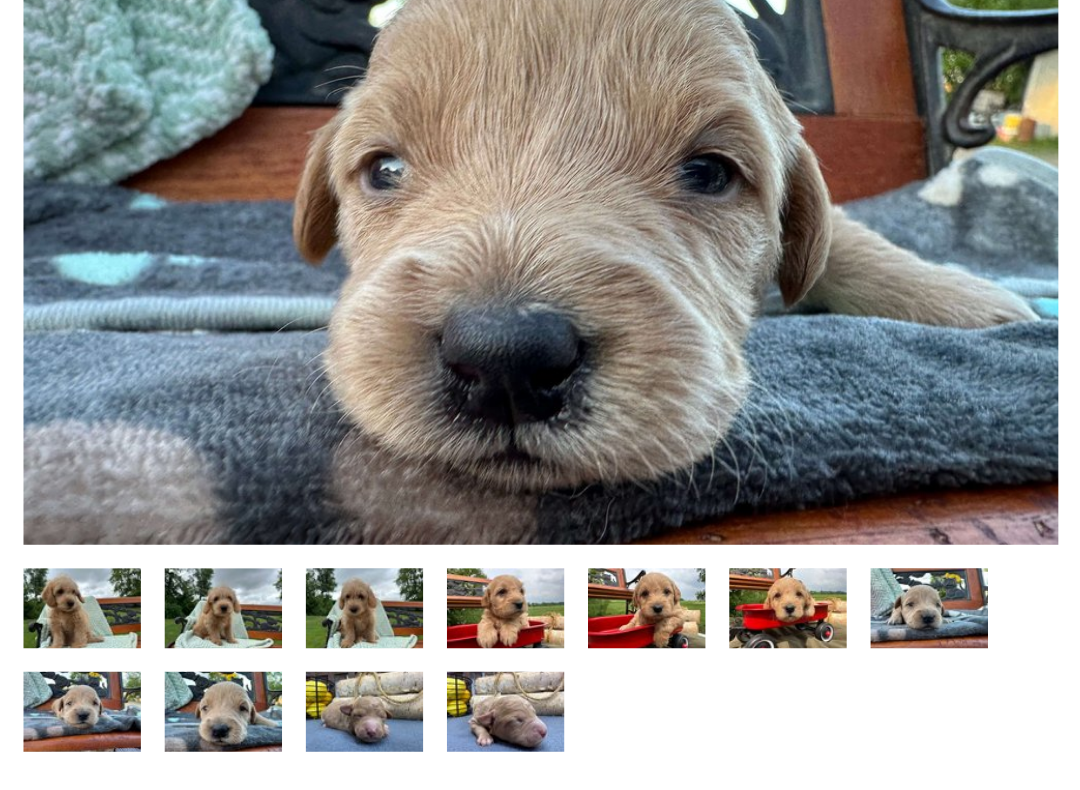 click at bounding box center (245, 520) 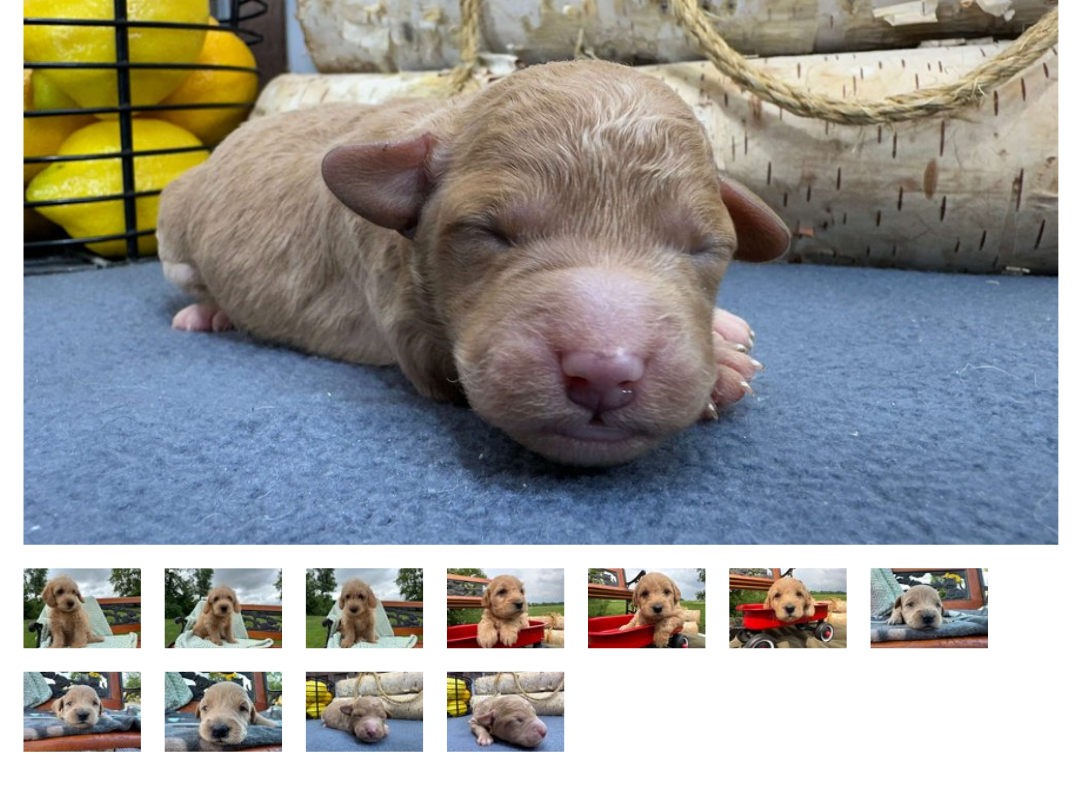 click at bounding box center (305, 520) 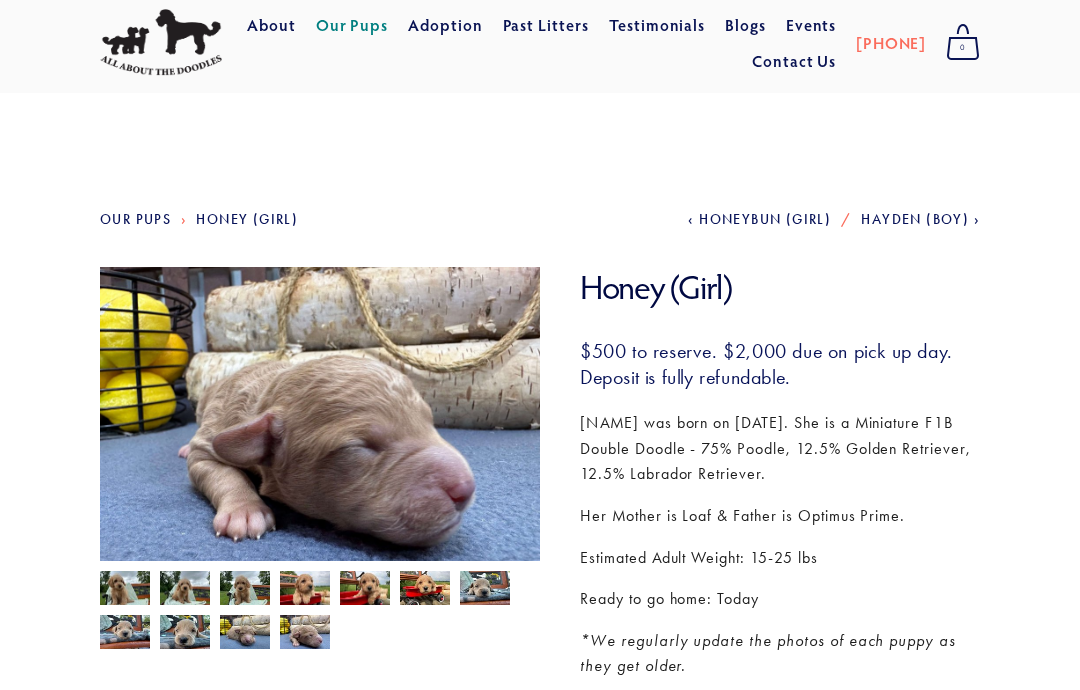 scroll, scrollTop: 15, scrollLeft: 0, axis: vertical 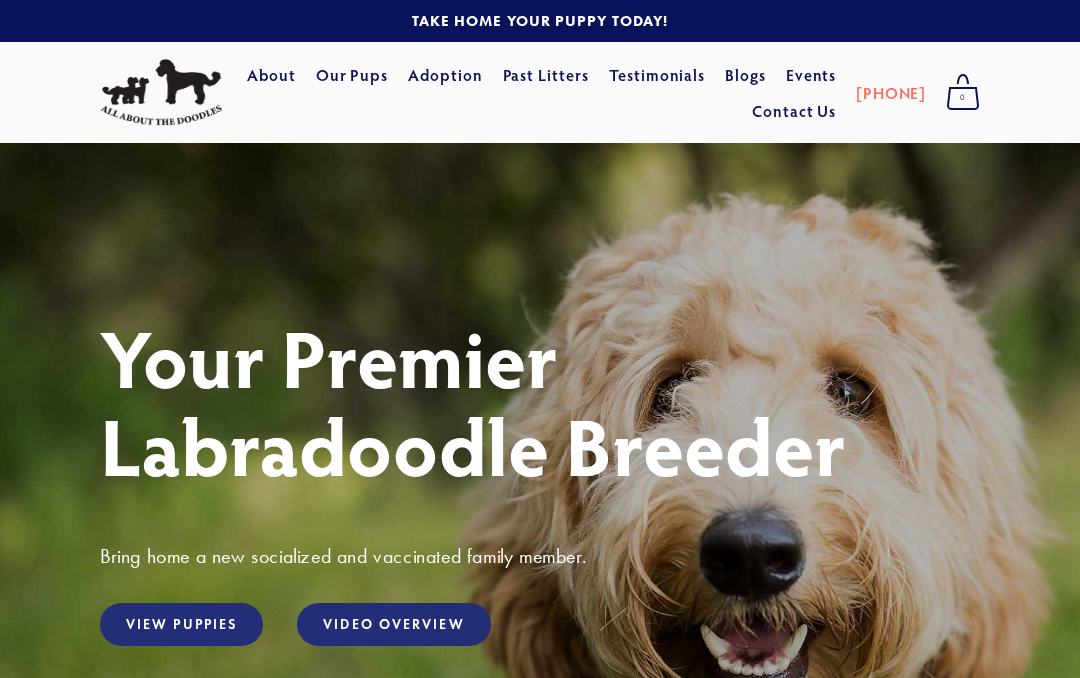 click on "View Puppies" at bounding box center (181, 624) 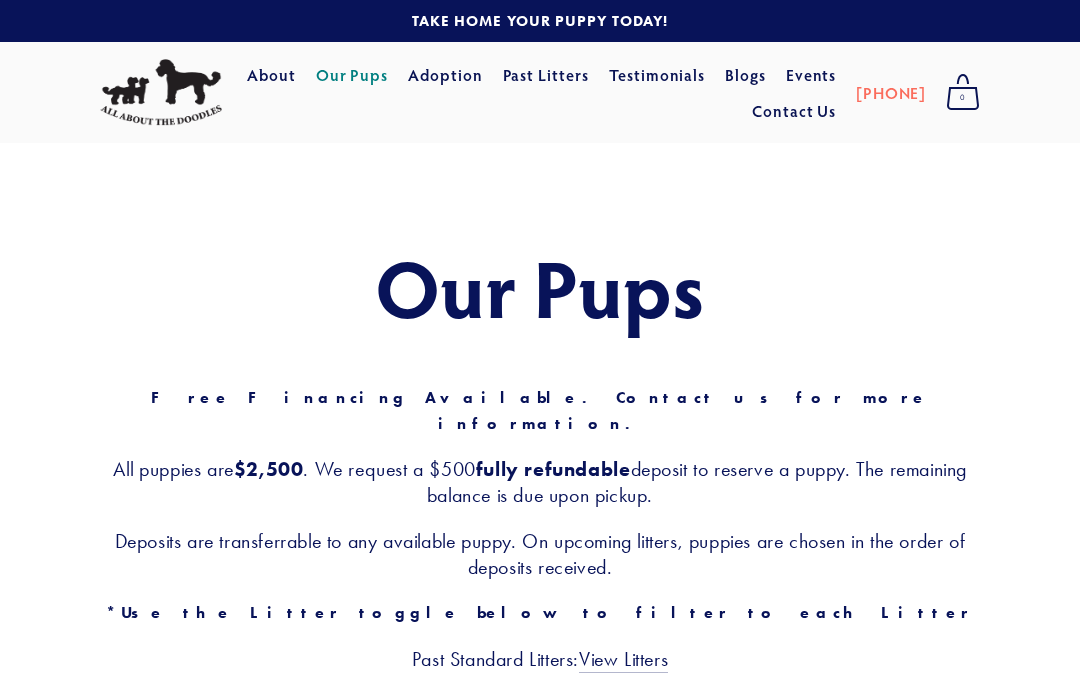 scroll, scrollTop: 0, scrollLeft: 0, axis: both 